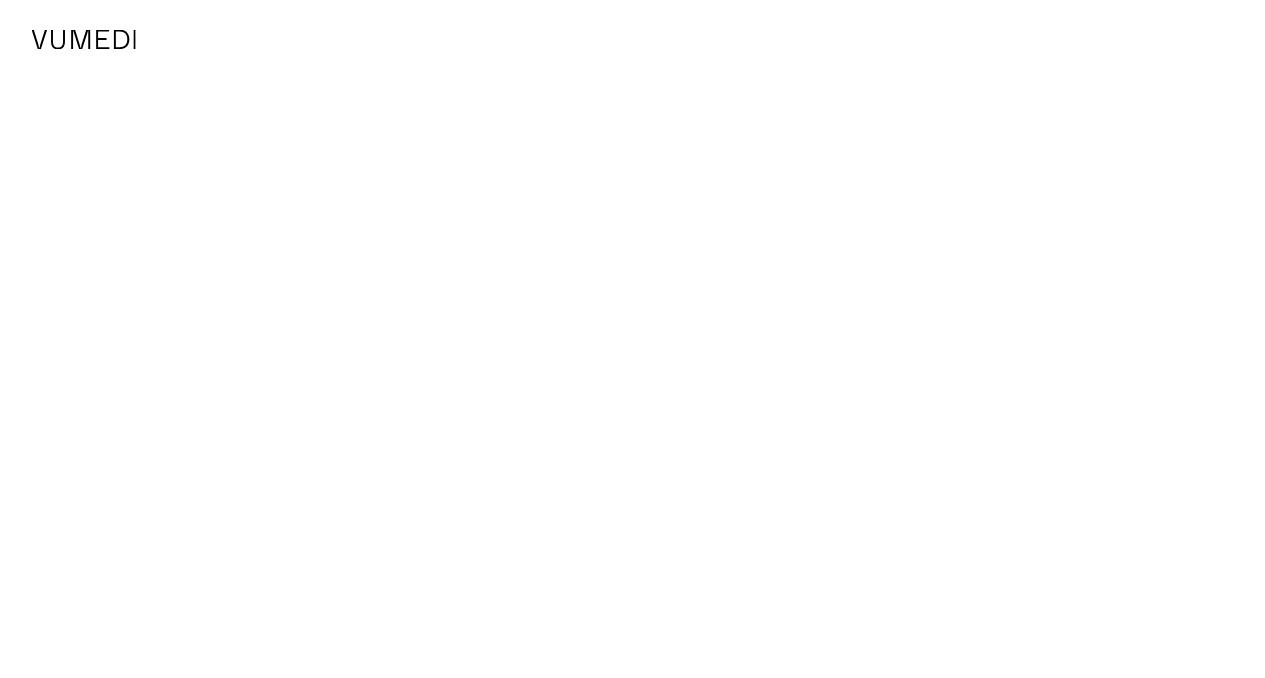 scroll, scrollTop: 0, scrollLeft: 0, axis: both 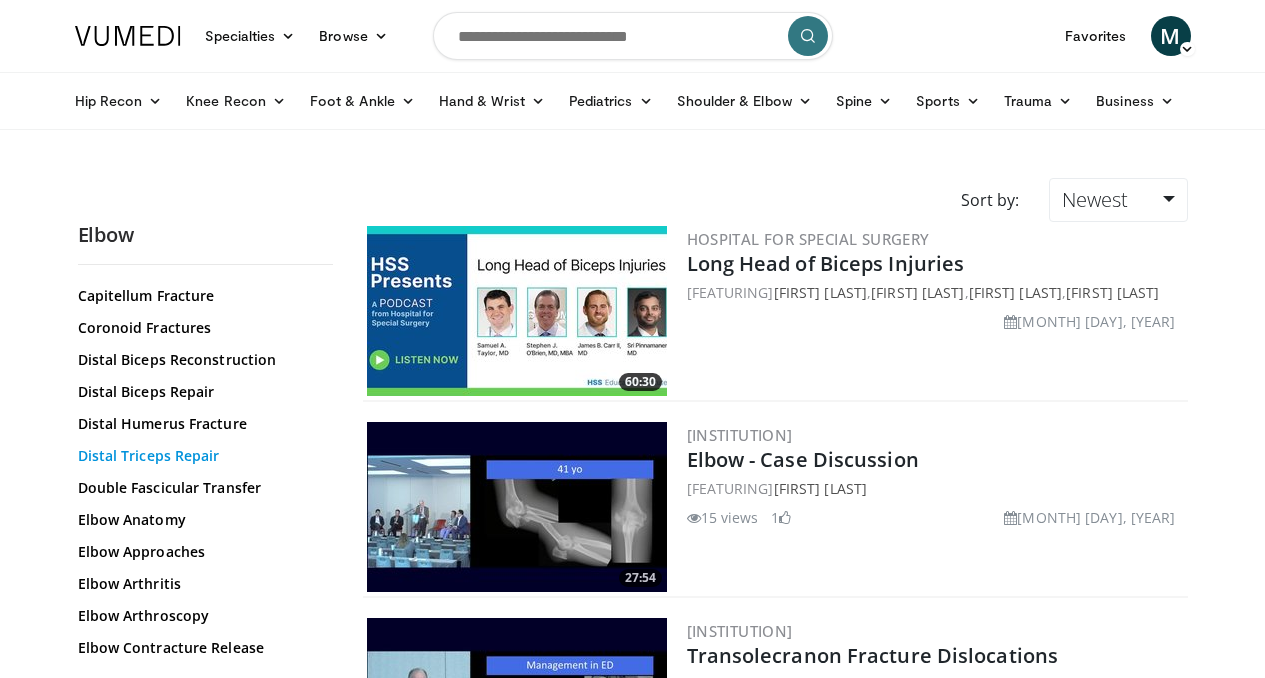 click on "Distal Triceps Repair" at bounding box center (200, 456) 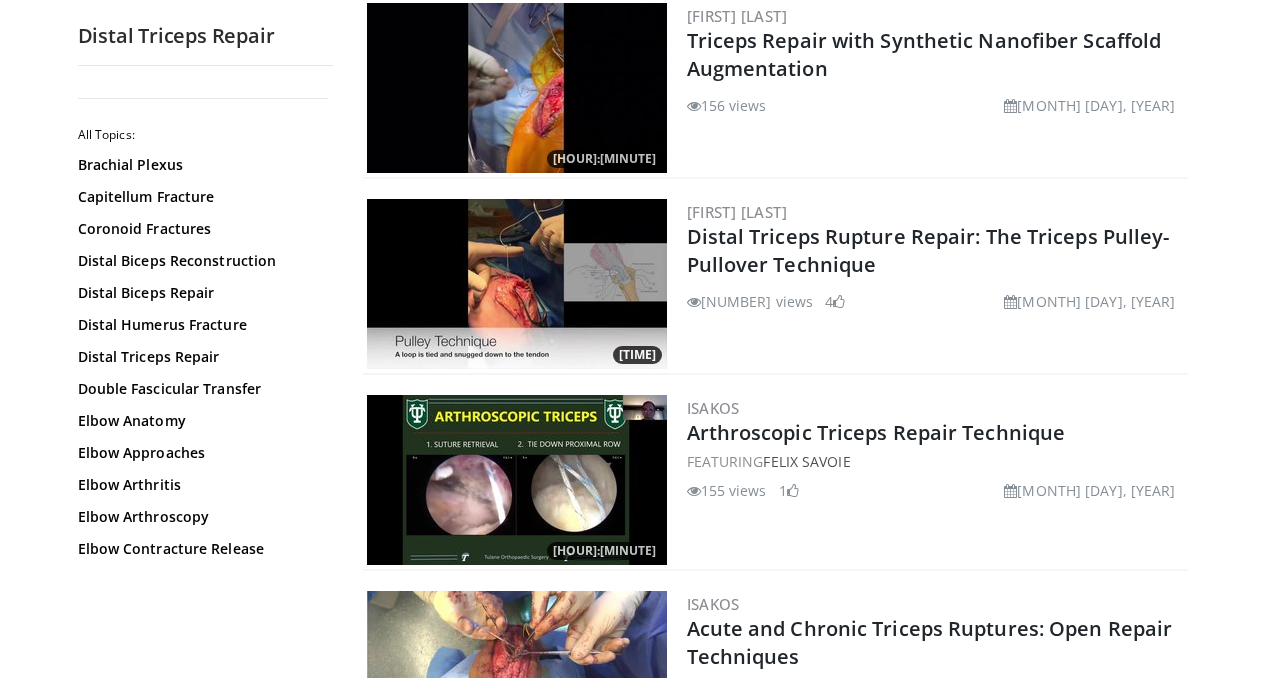 scroll, scrollTop: 241, scrollLeft: 0, axis: vertical 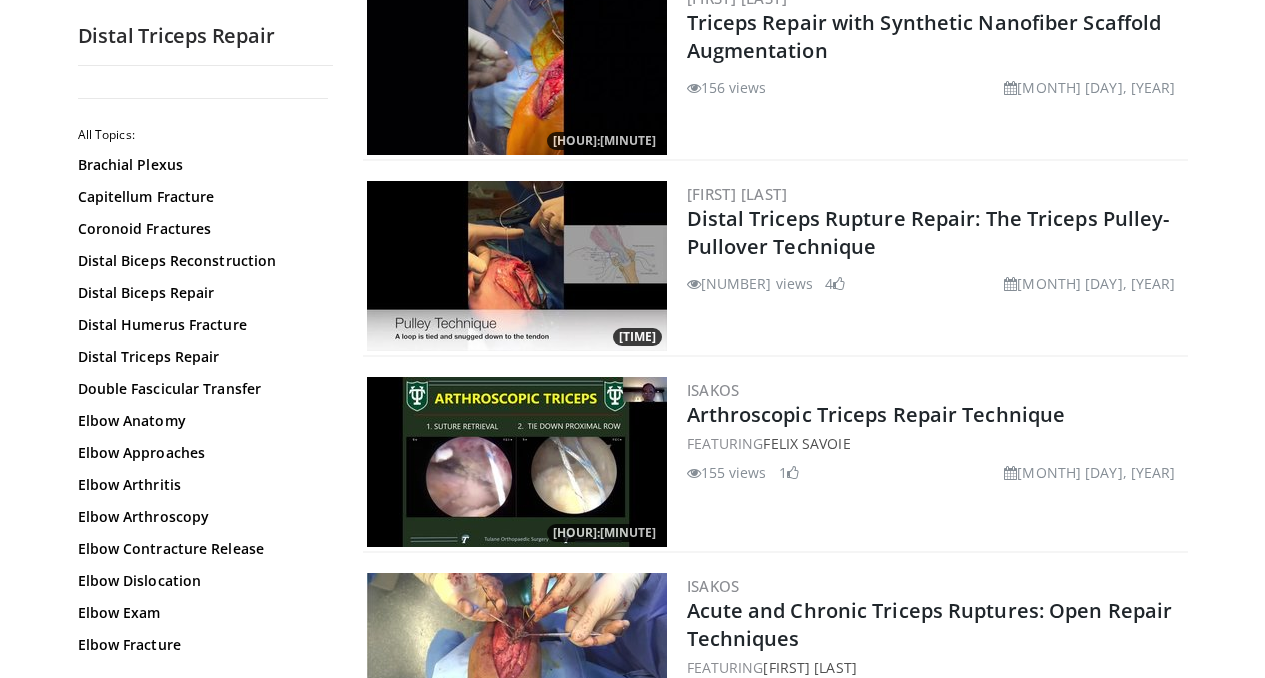 click at bounding box center [517, 266] 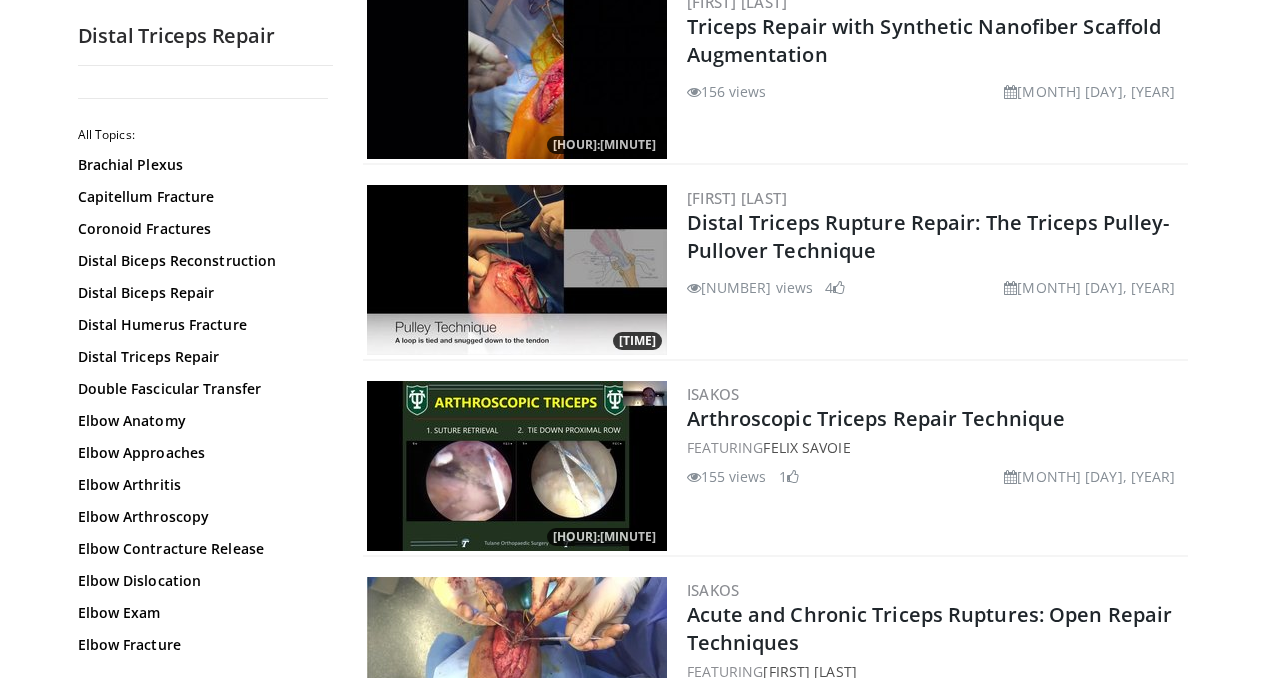 scroll, scrollTop: 233, scrollLeft: 0, axis: vertical 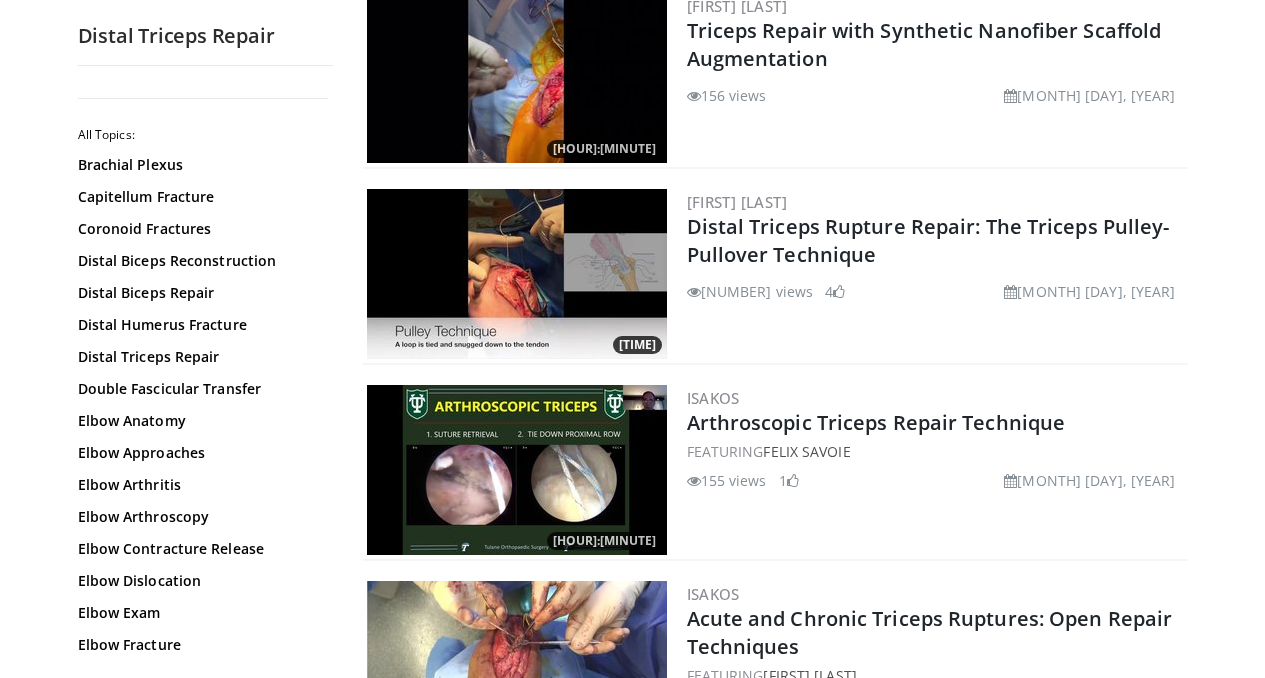 click at bounding box center [517, 78] 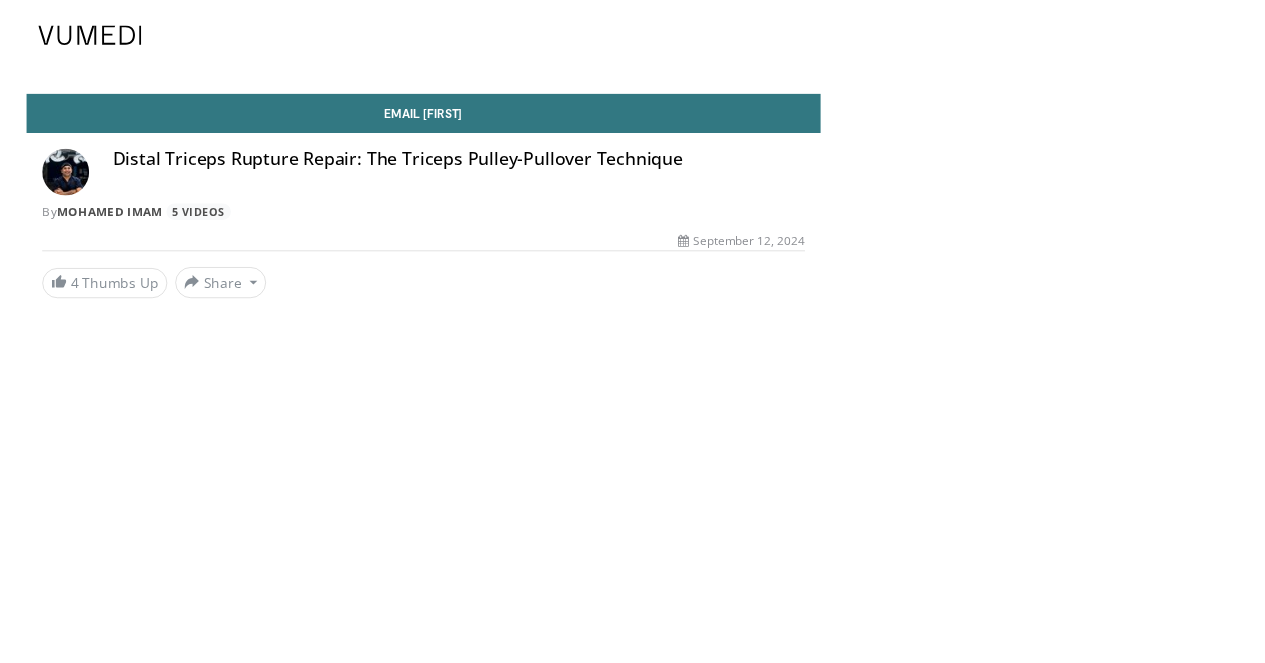 scroll, scrollTop: 0, scrollLeft: 0, axis: both 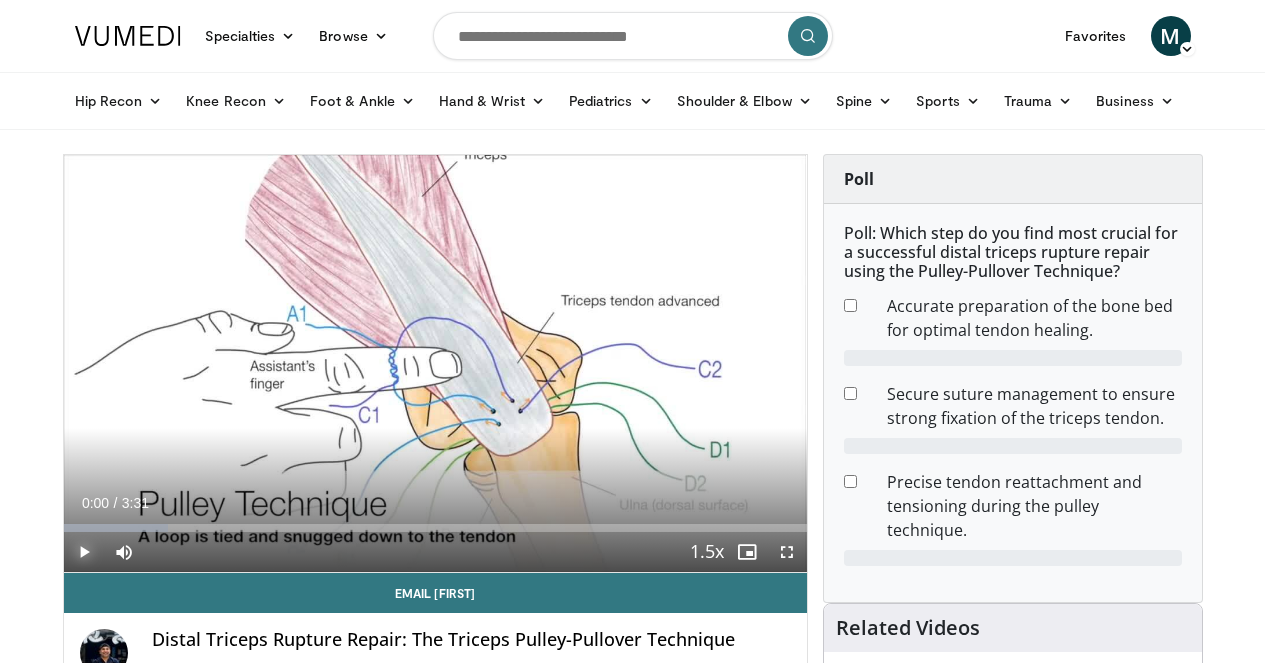 click at bounding box center (84, 552) 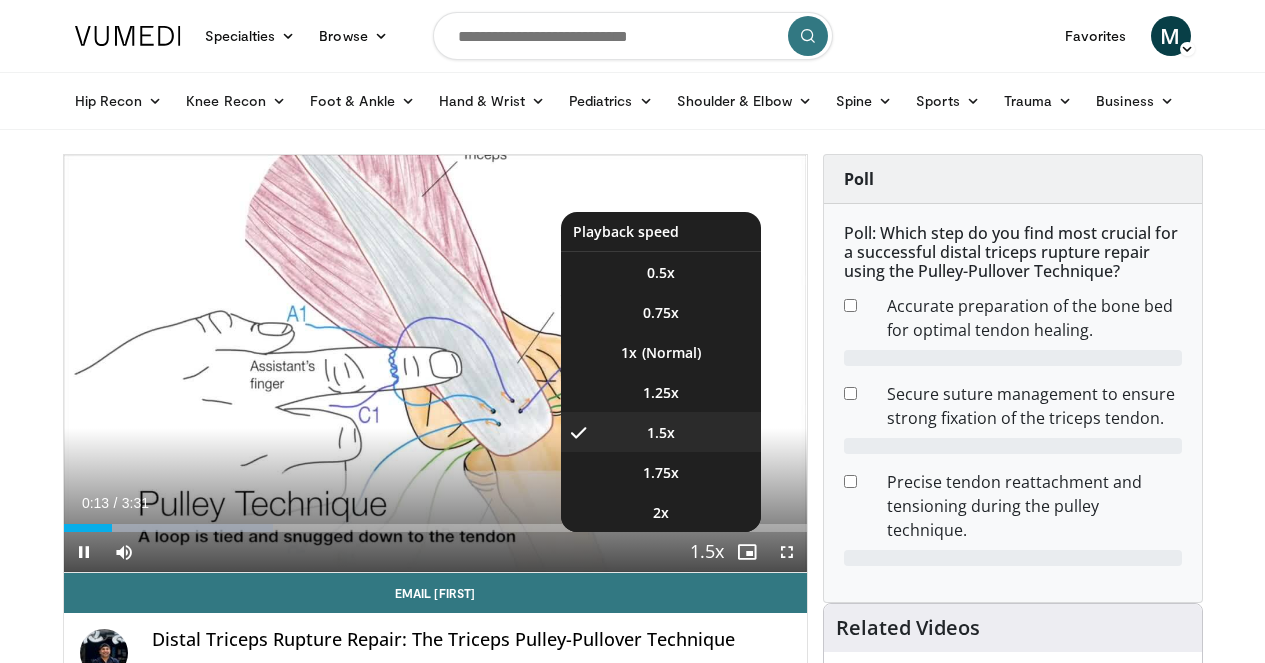 click at bounding box center (707, 553) 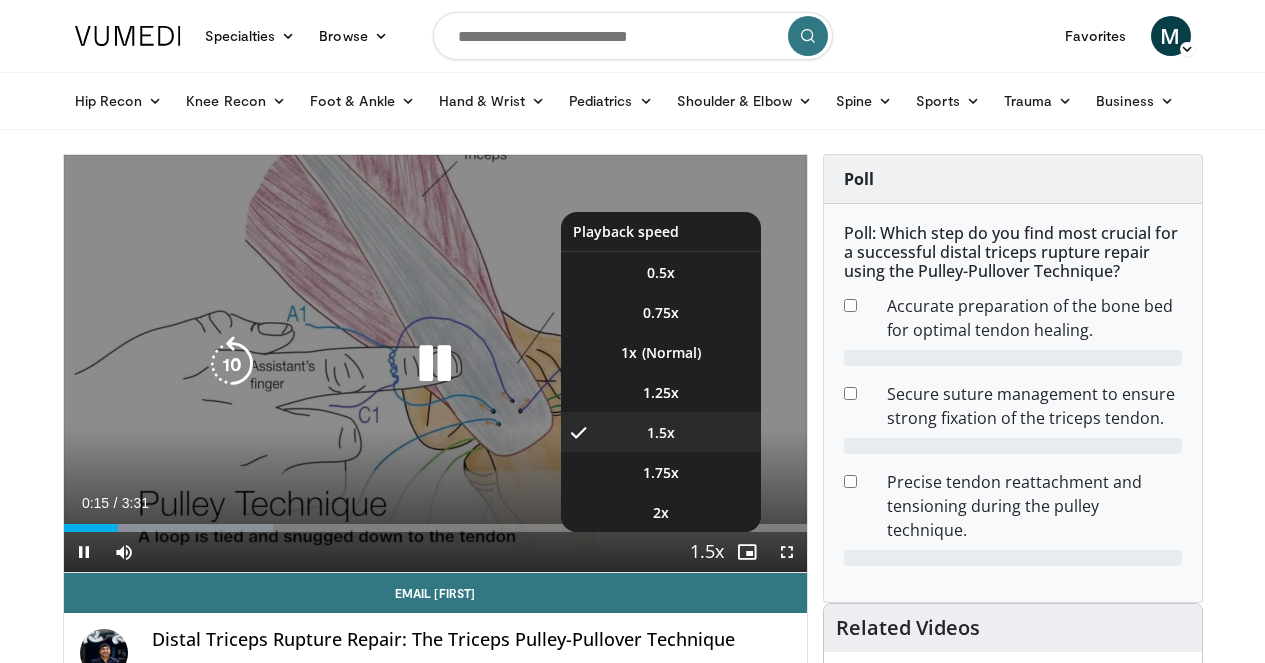 click at bounding box center (707, 553) 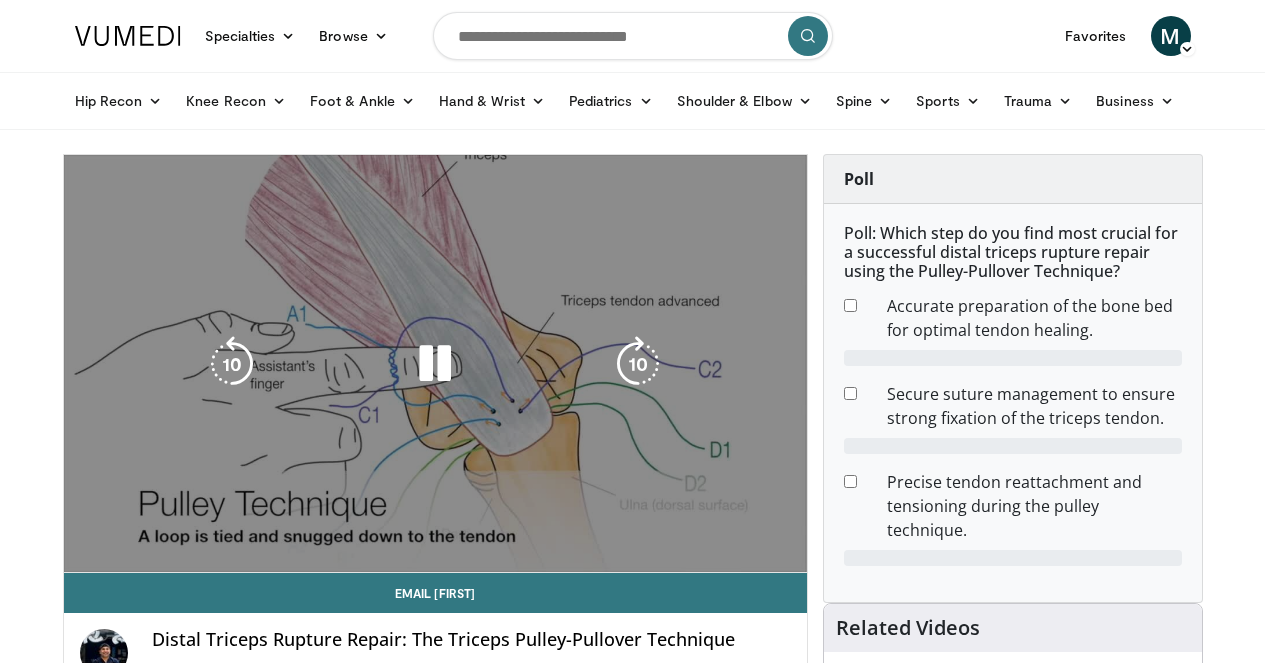 click on "**********" at bounding box center [435, 364] 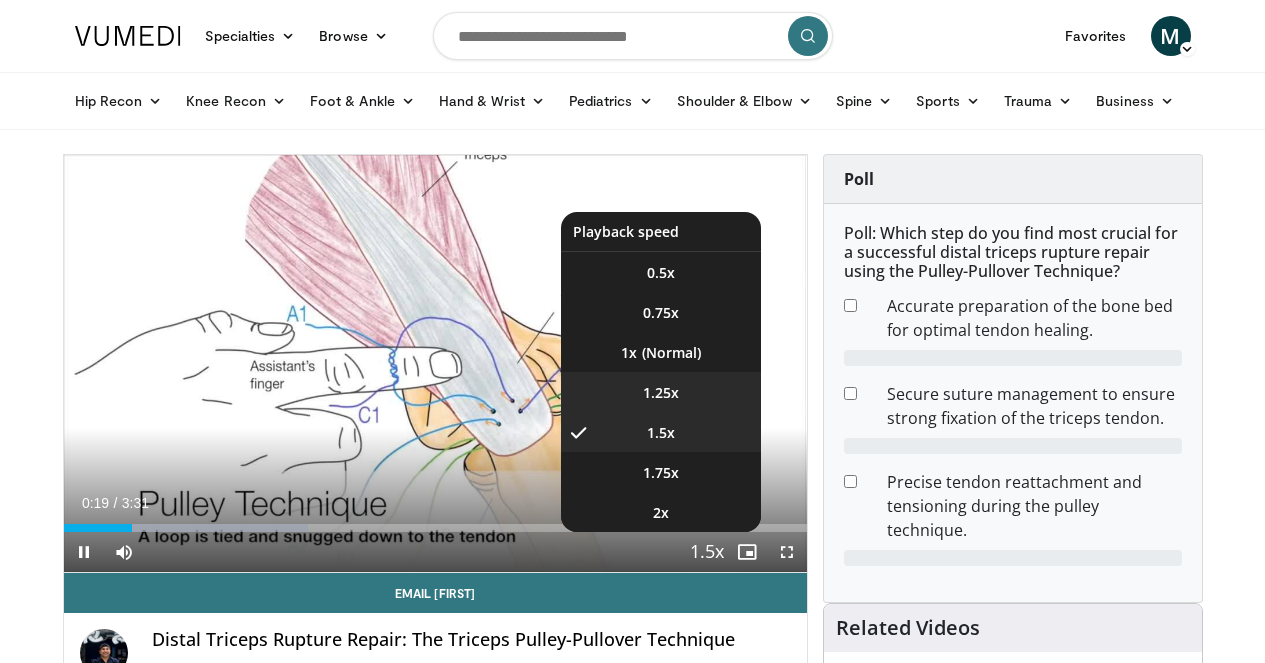 click on "1.25x" at bounding box center (661, 273) 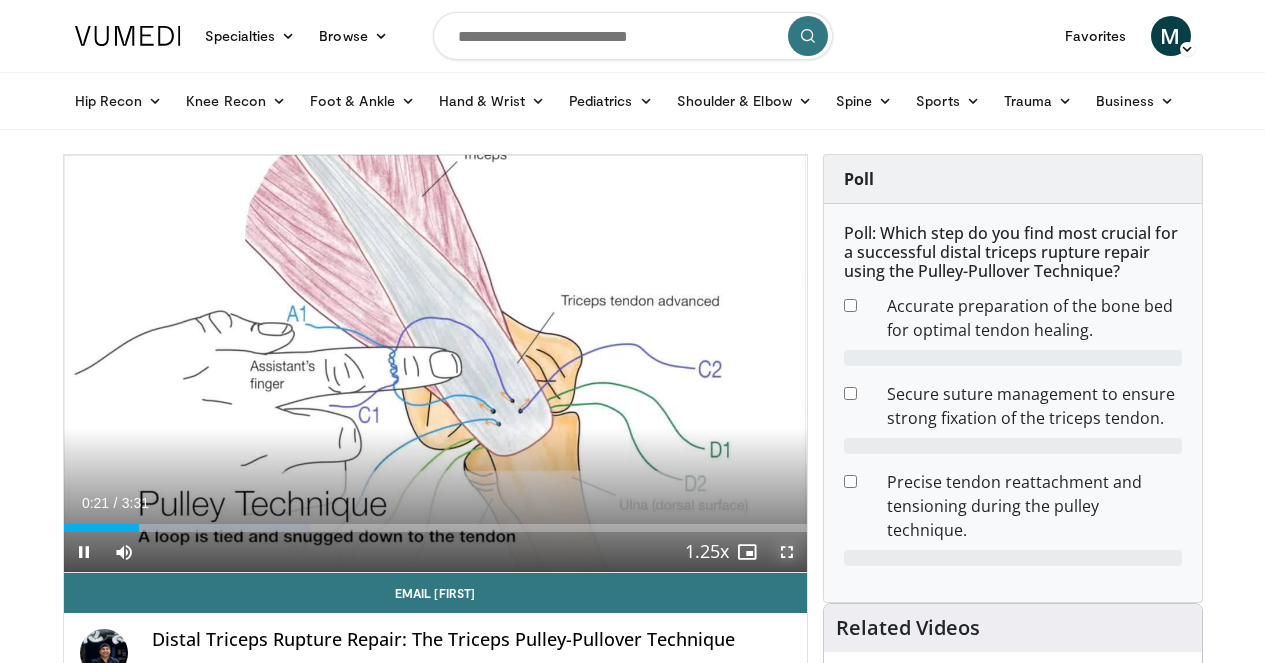 click at bounding box center [787, 552] 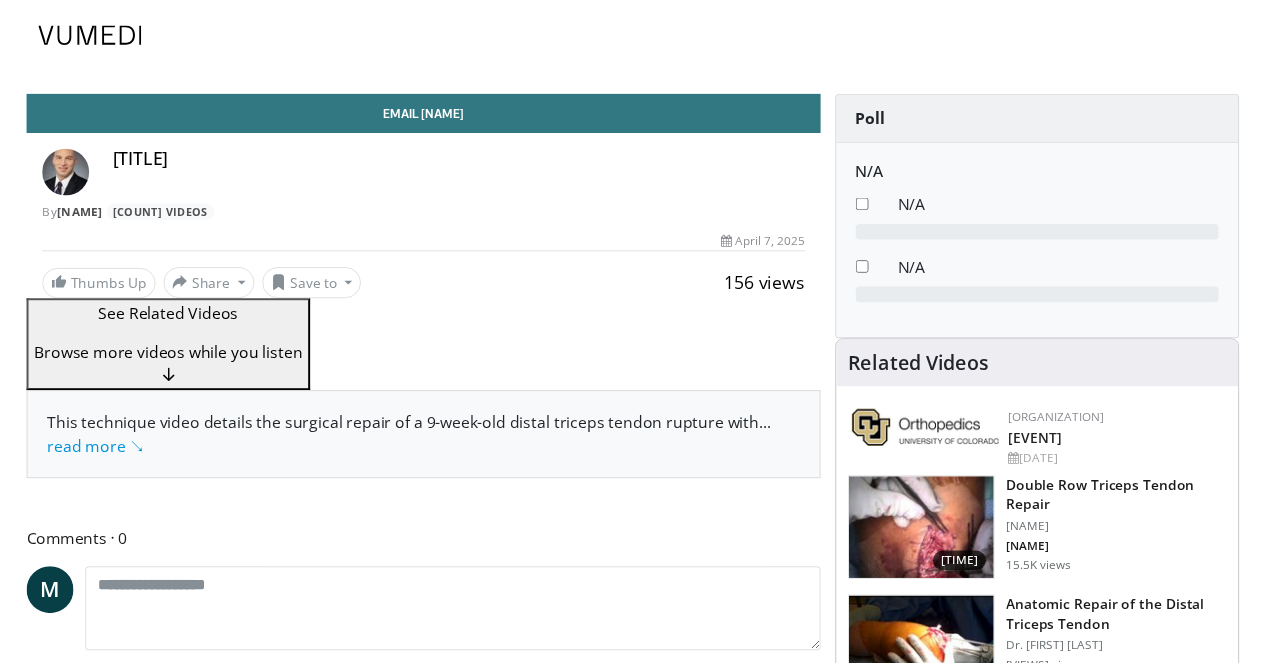 scroll, scrollTop: 0, scrollLeft: 0, axis: both 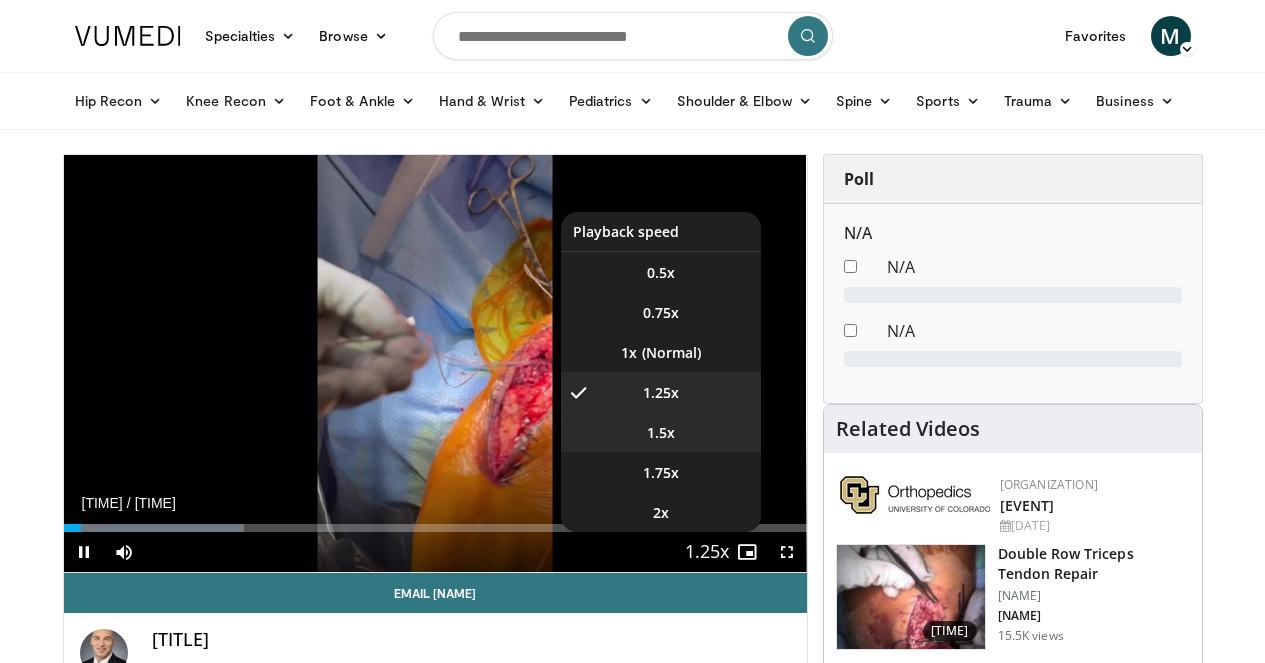 click on "[TIME]" at bounding box center [661, 432] 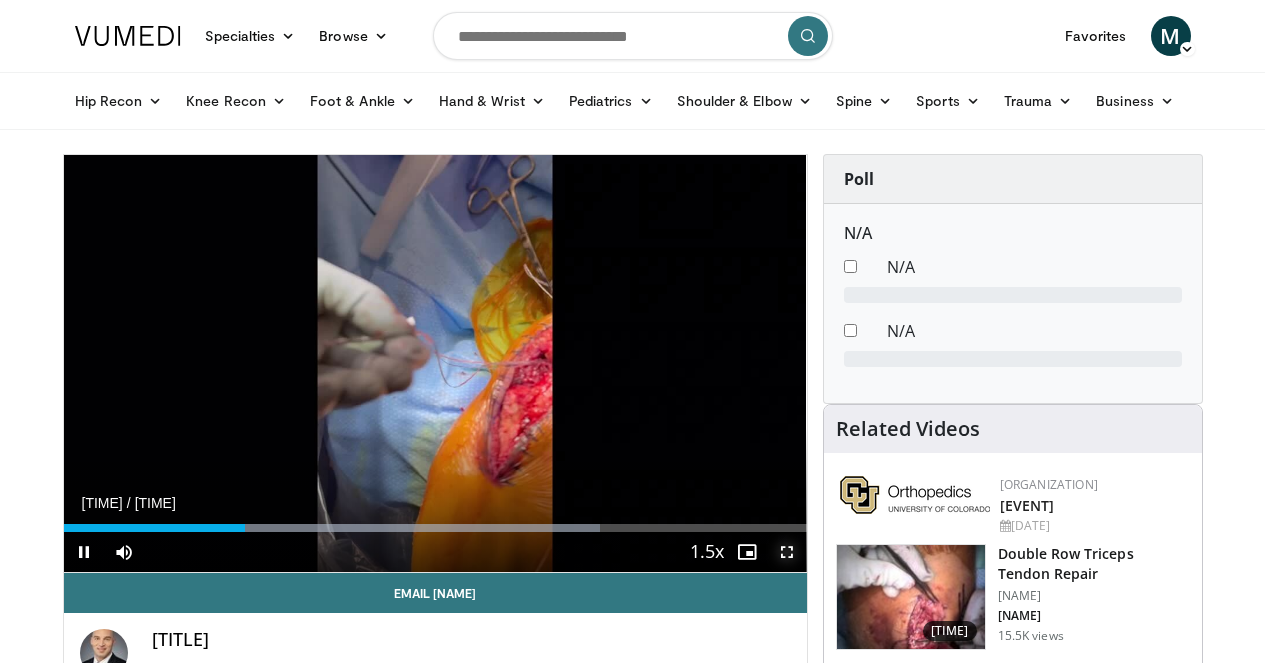click at bounding box center [787, 552] 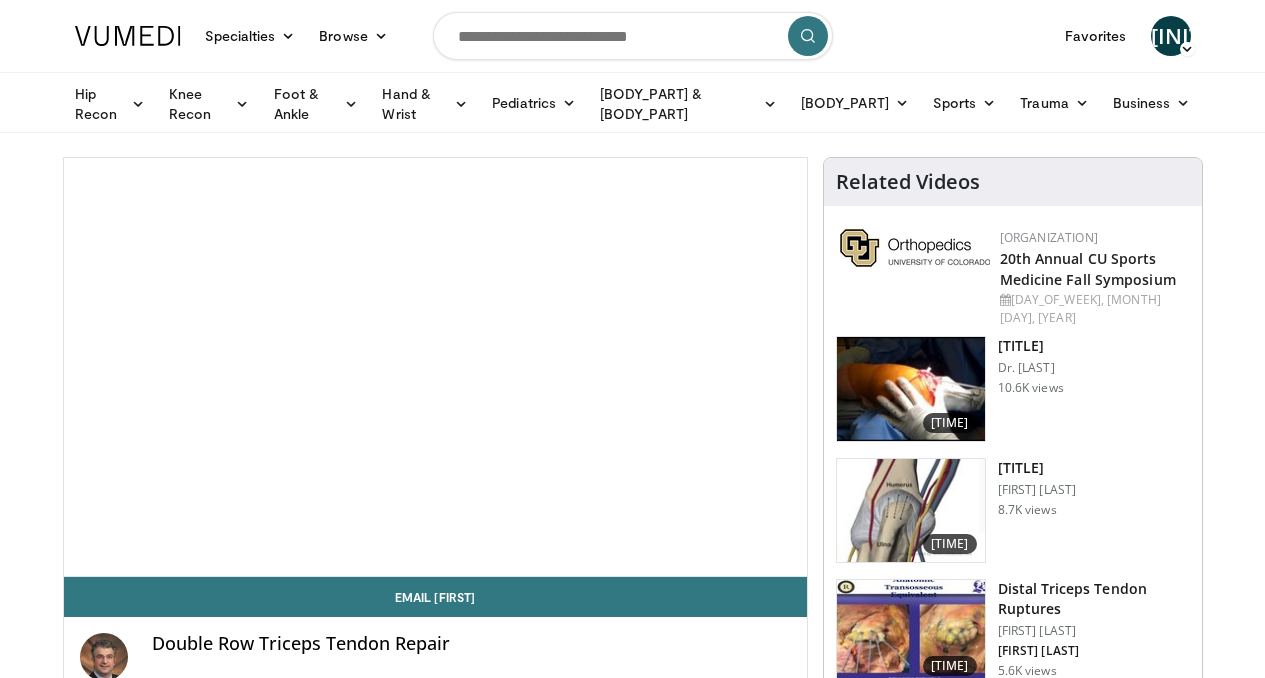 scroll, scrollTop: 0, scrollLeft: 0, axis: both 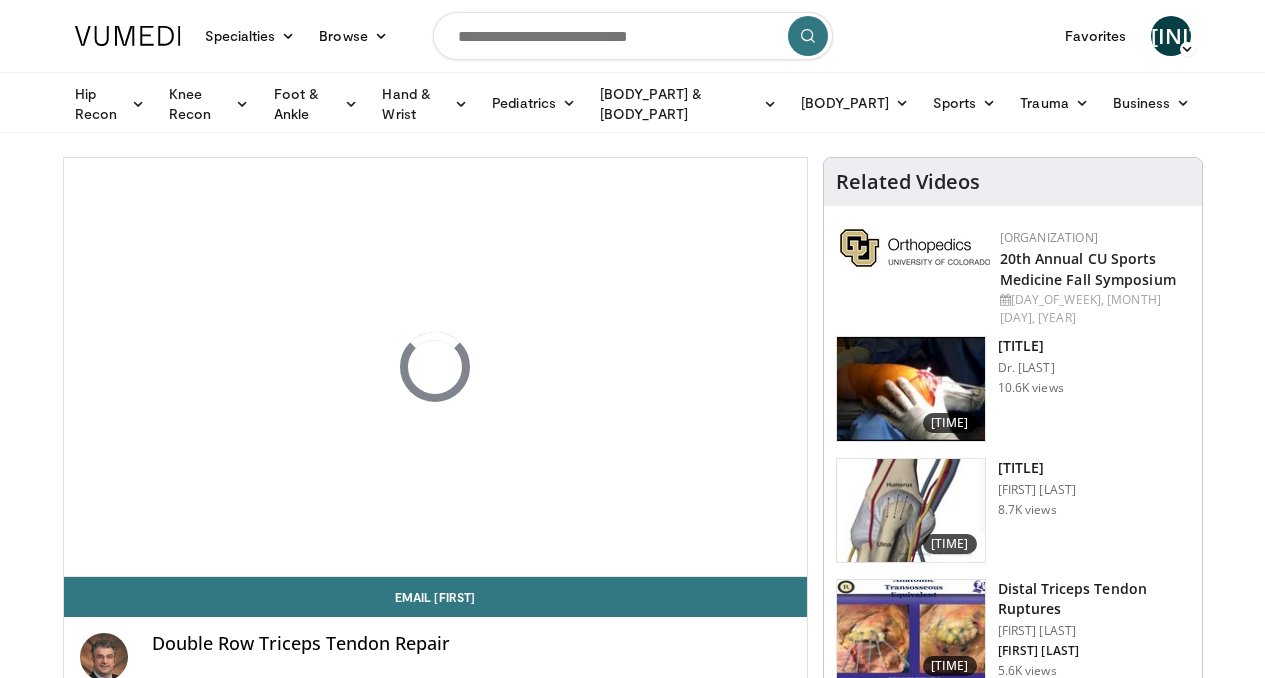 click at bounding box center [911, 511] 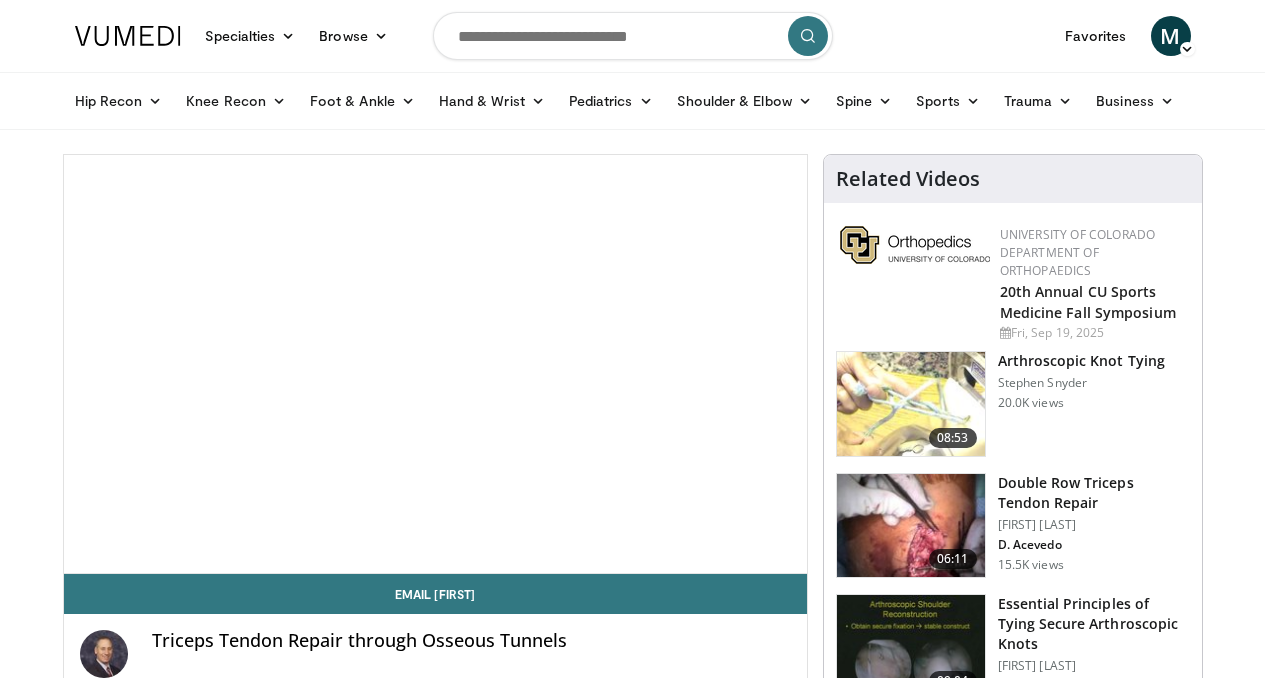 scroll, scrollTop: 0, scrollLeft: 0, axis: both 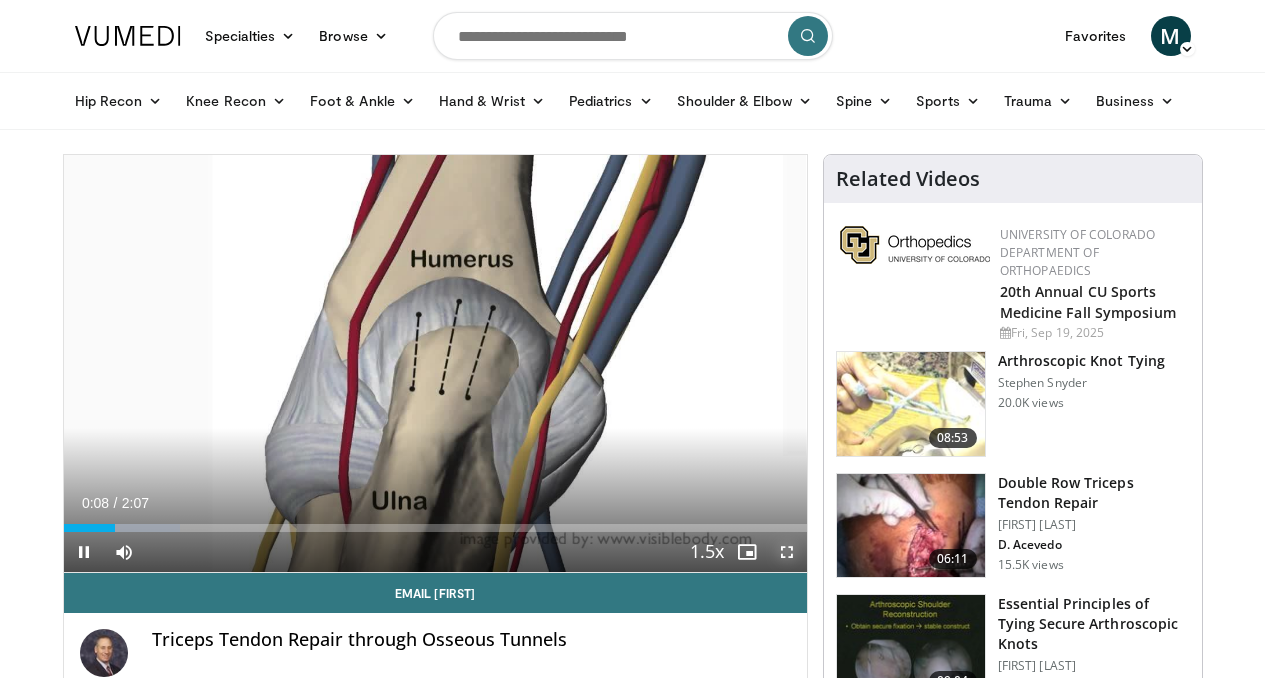 click at bounding box center (787, 552) 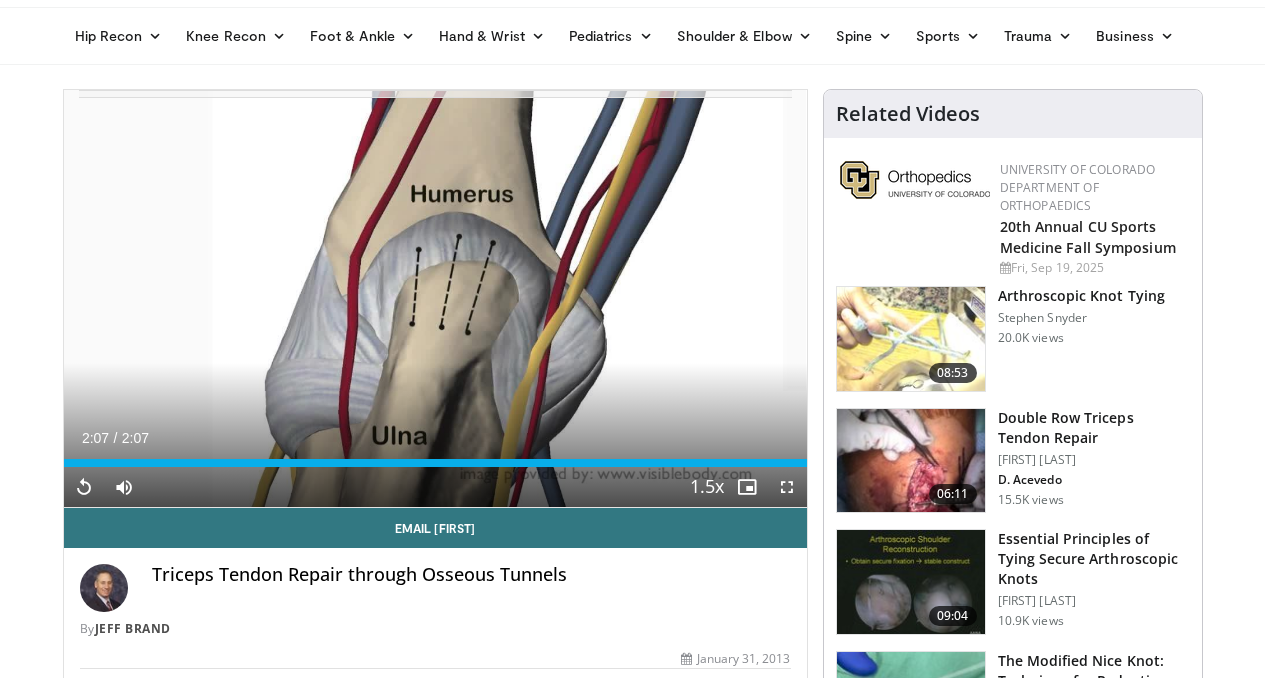 scroll, scrollTop: 182, scrollLeft: 0, axis: vertical 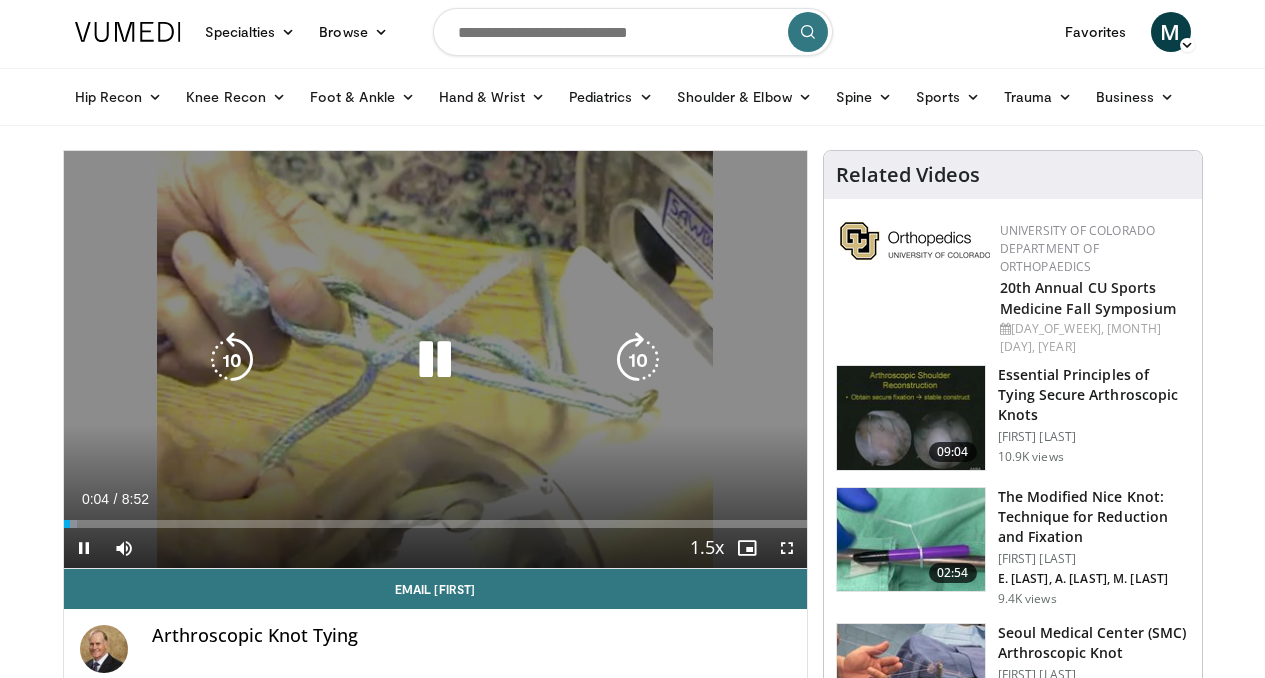 click at bounding box center [435, 360] 